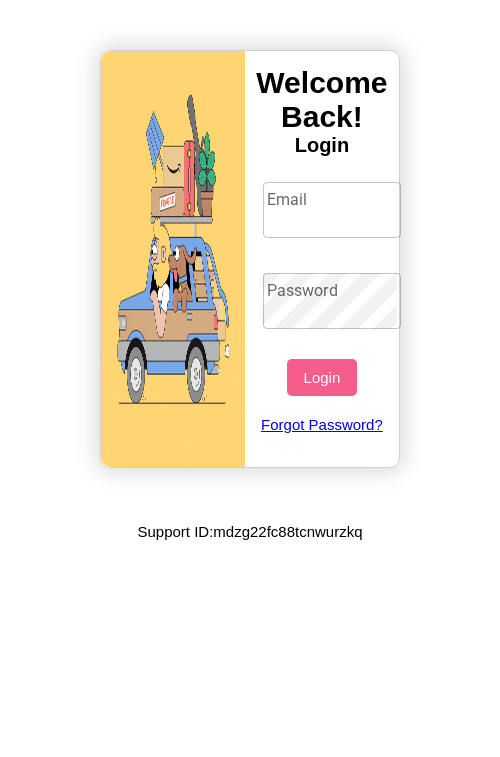 scroll, scrollTop: 0, scrollLeft: 0, axis: both 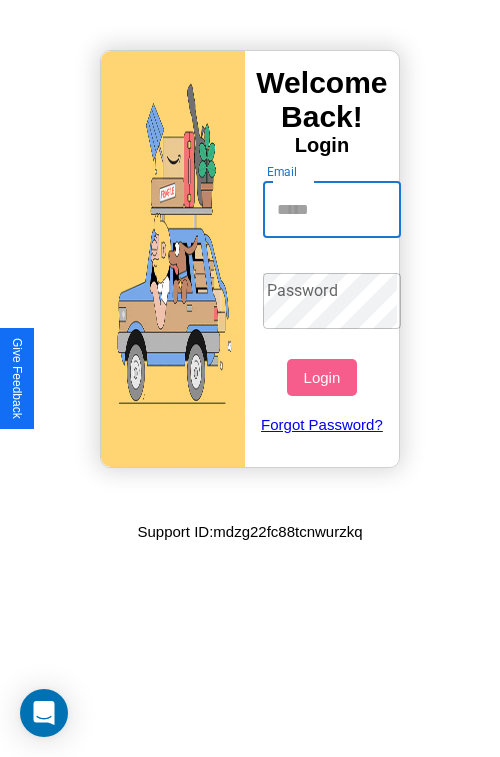 click on "Email" at bounding box center (332, 210) 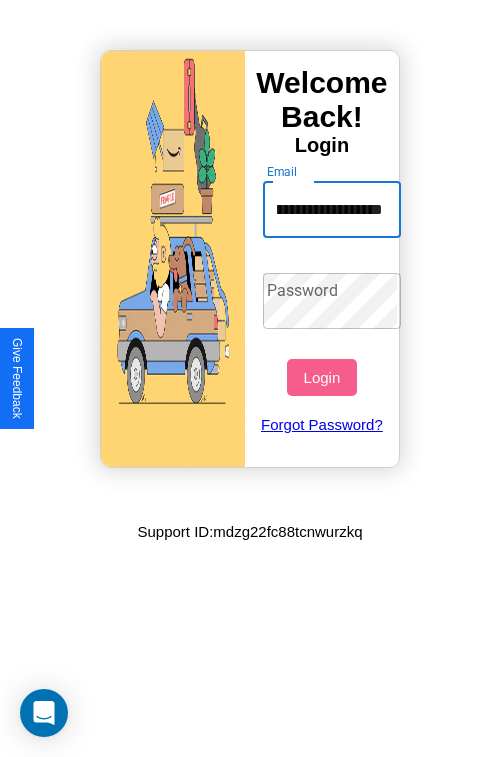 scroll, scrollTop: 0, scrollLeft: 85, axis: horizontal 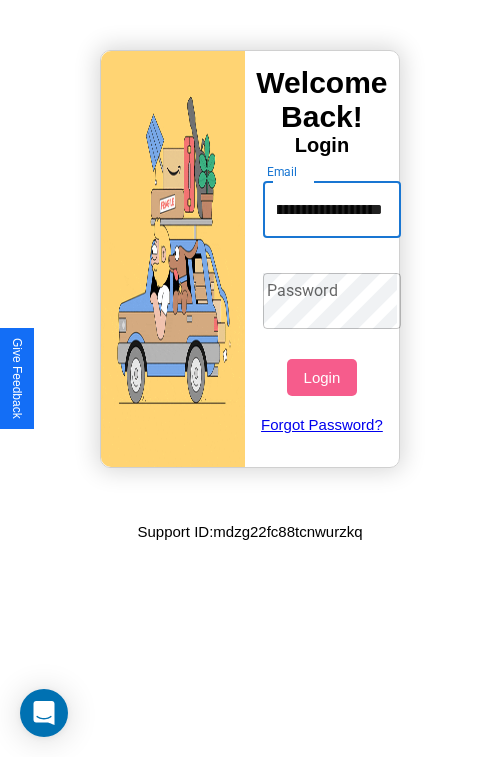 type on "**********" 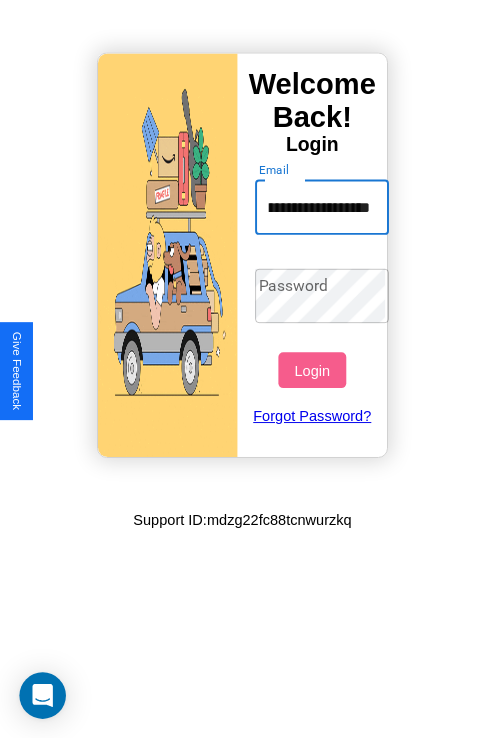 scroll, scrollTop: 0, scrollLeft: 0, axis: both 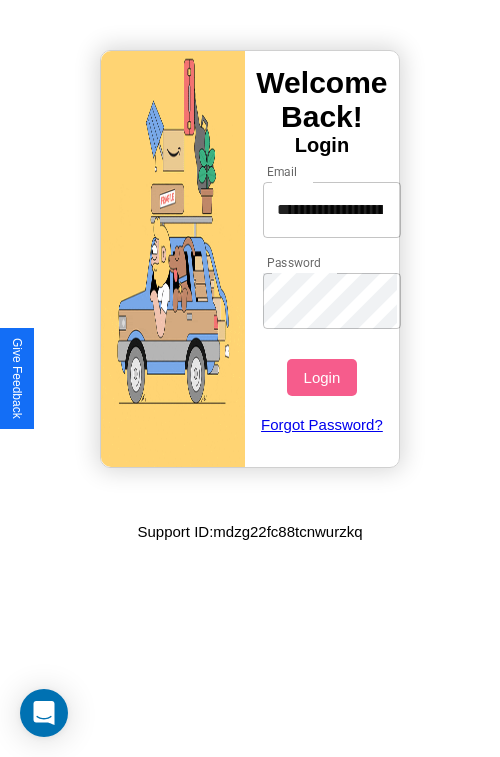 click on "Login" at bounding box center (321, 377) 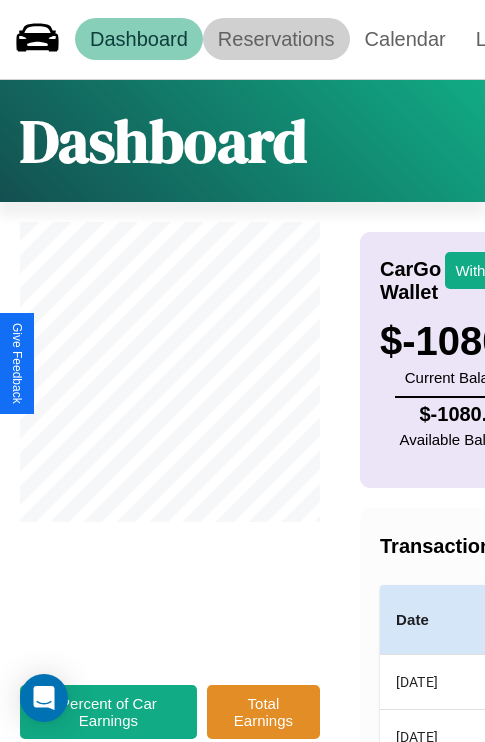 click on "Reservations" at bounding box center [276, 39] 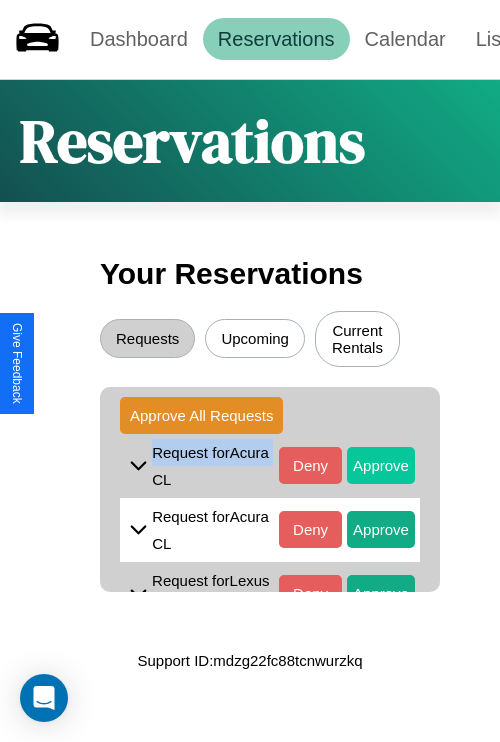 click on "Approve" at bounding box center [381, 465] 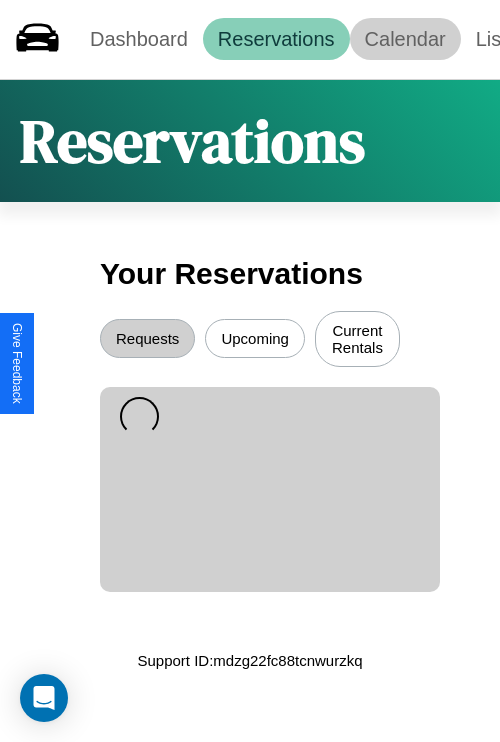 click on "Calendar" at bounding box center [405, 39] 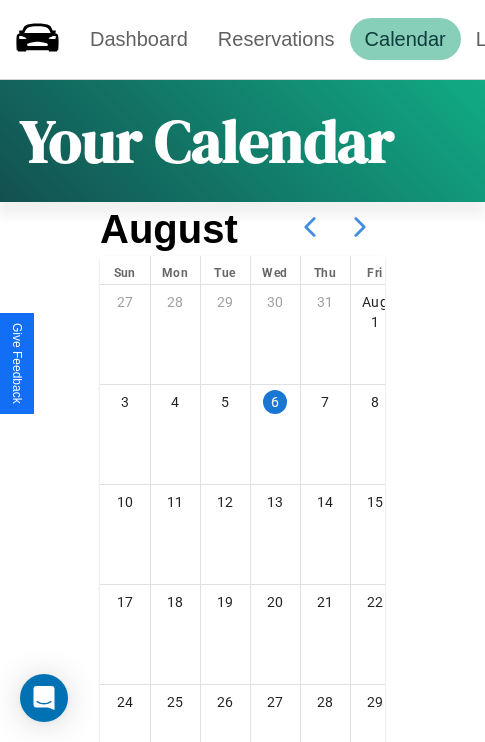 click 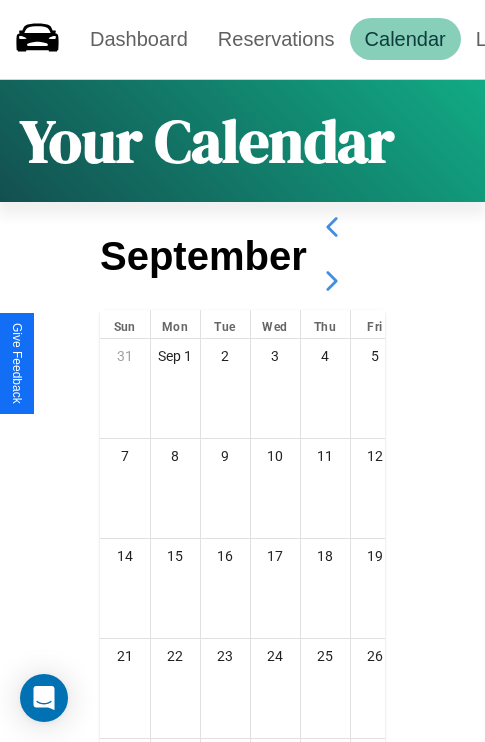click 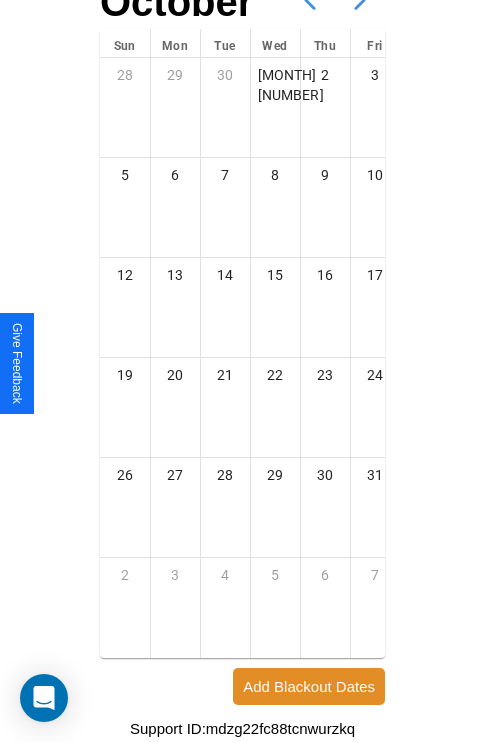 scroll, scrollTop: 242, scrollLeft: 0, axis: vertical 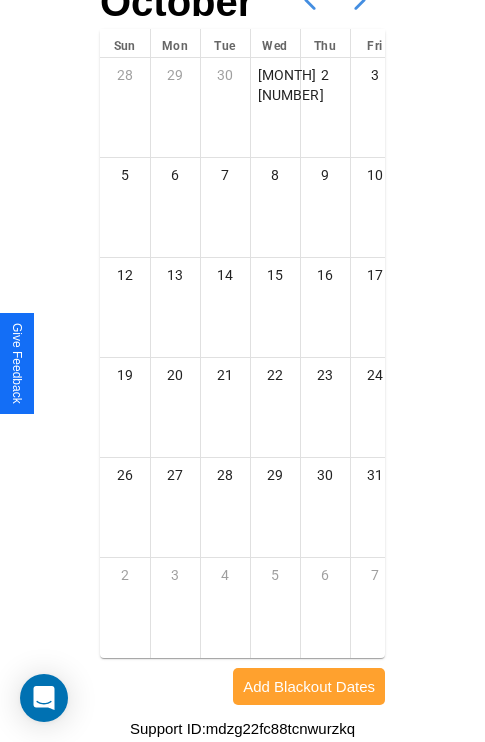click on "Add Blackout Dates" at bounding box center [309, 686] 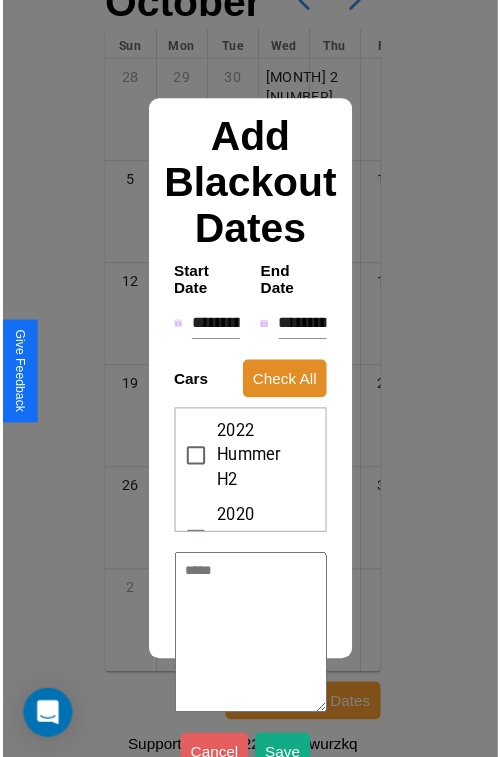 scroll, scrollTop: 227, scrollLeft: 0, axis: vertical 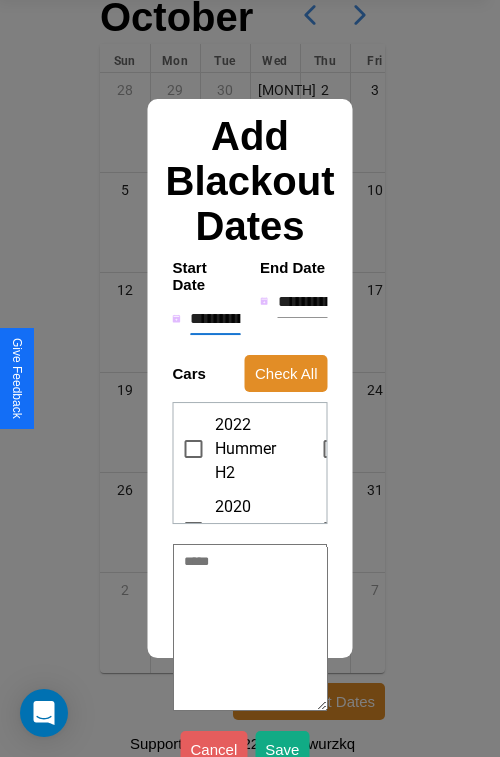 click on "**********" at bounding box center (215, 319) 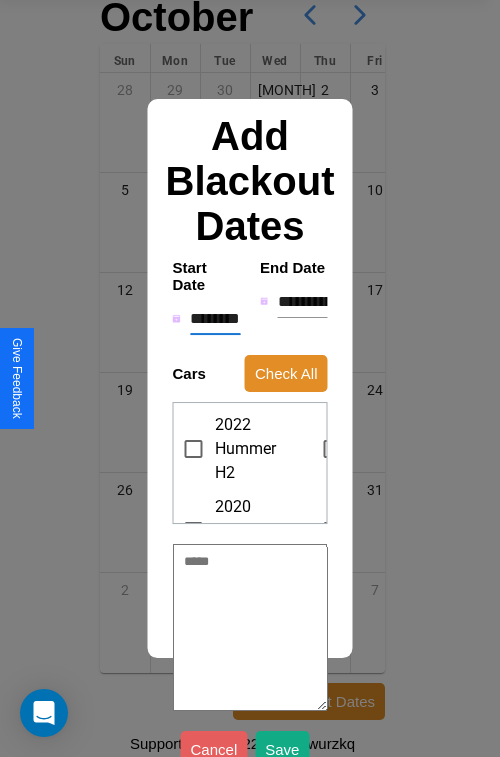type on "*" 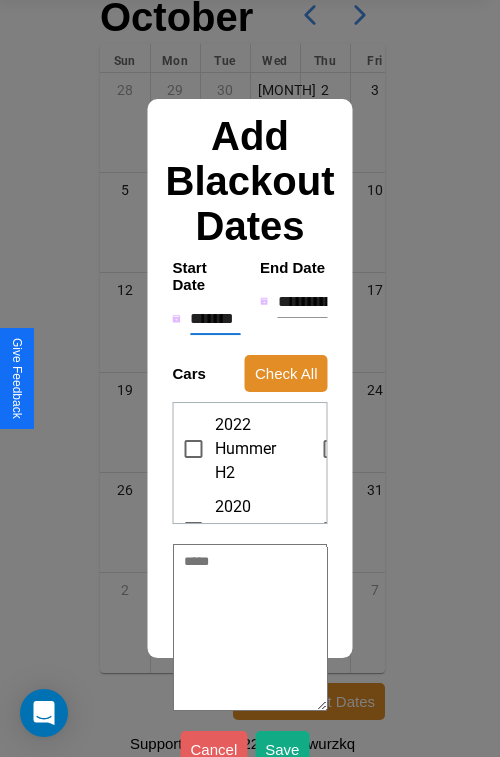 type on "*" 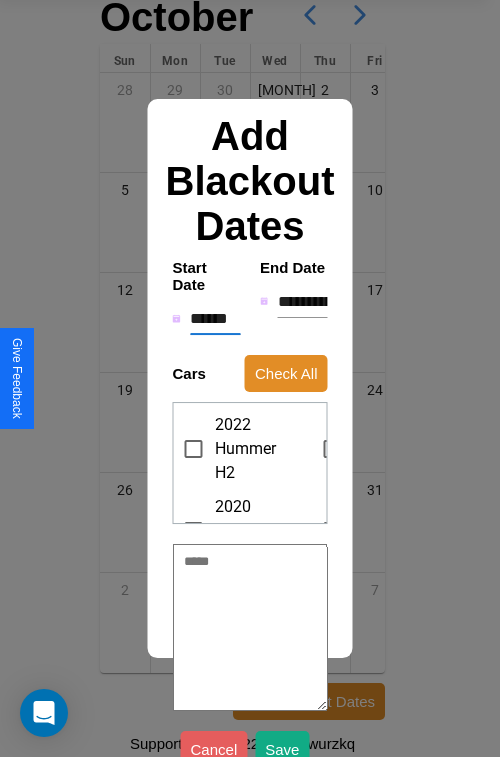 type on "*" 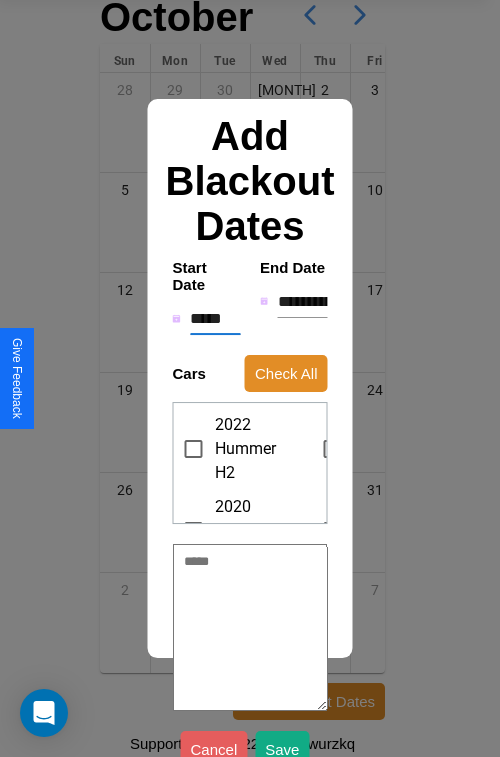 type on "*" 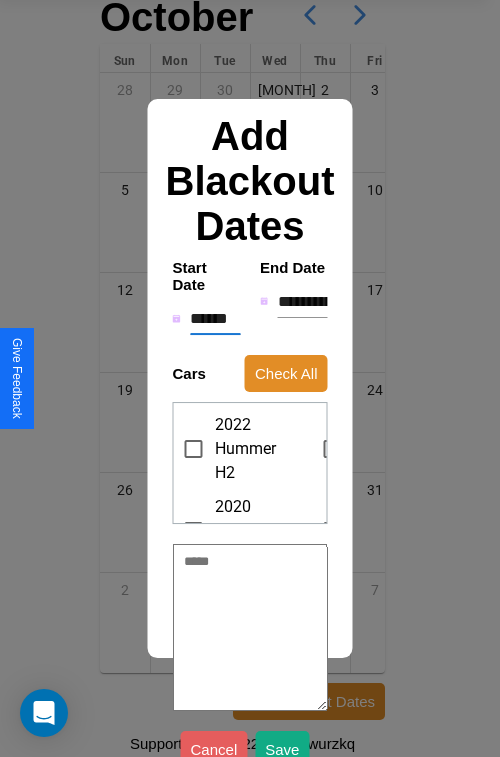 type on "*" 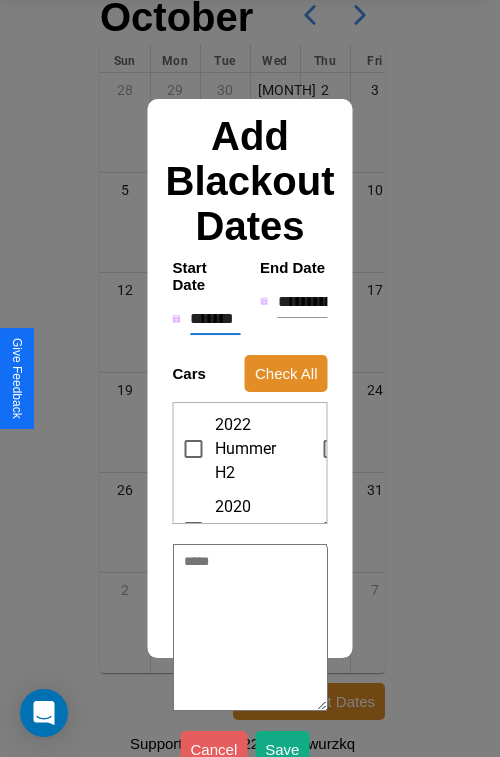 type on "*" 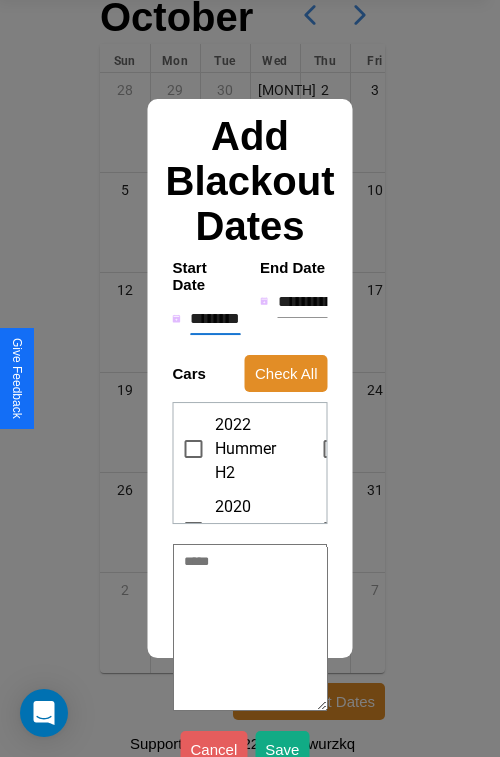 type on "*" 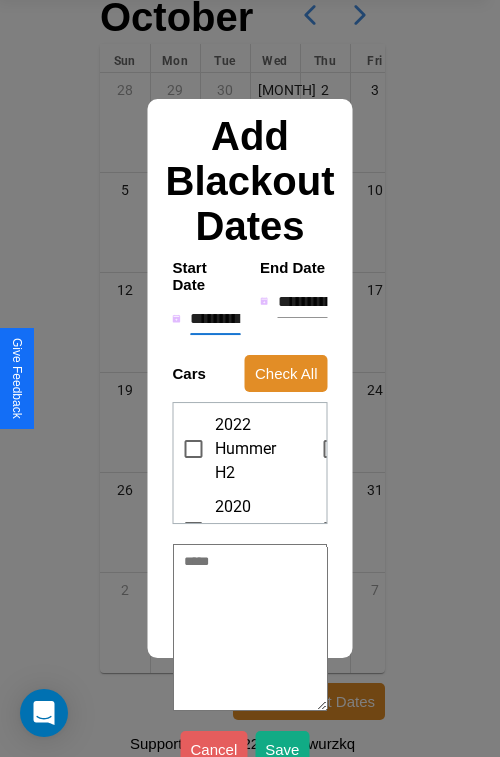 type on "*" 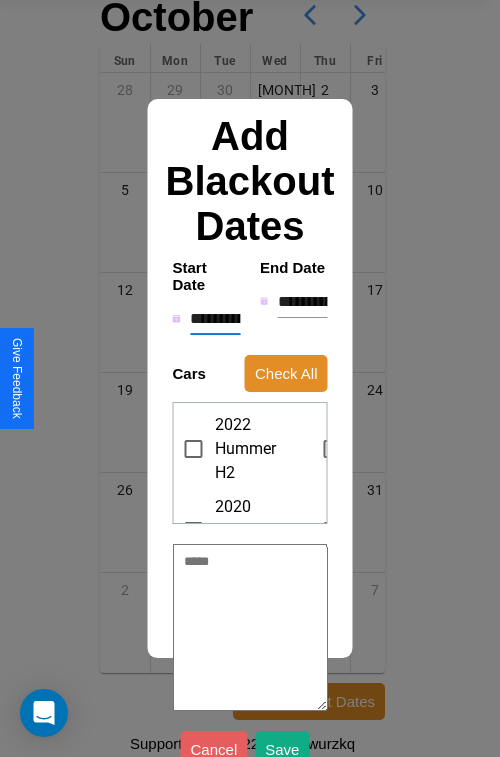 type on "*" 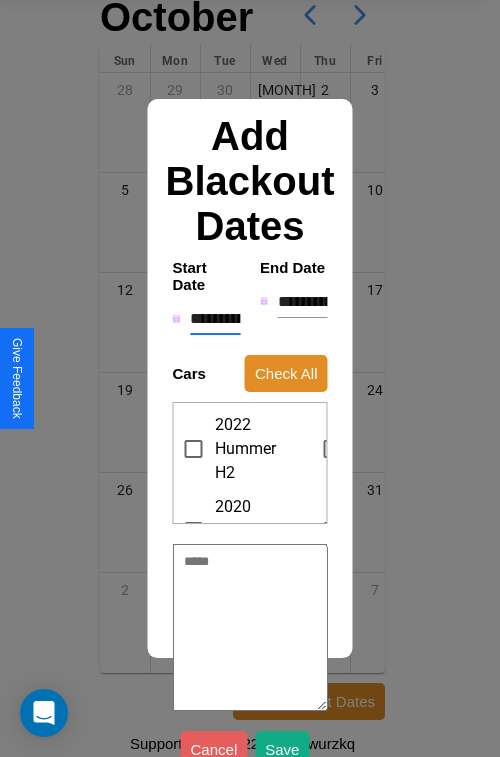 type on "*" 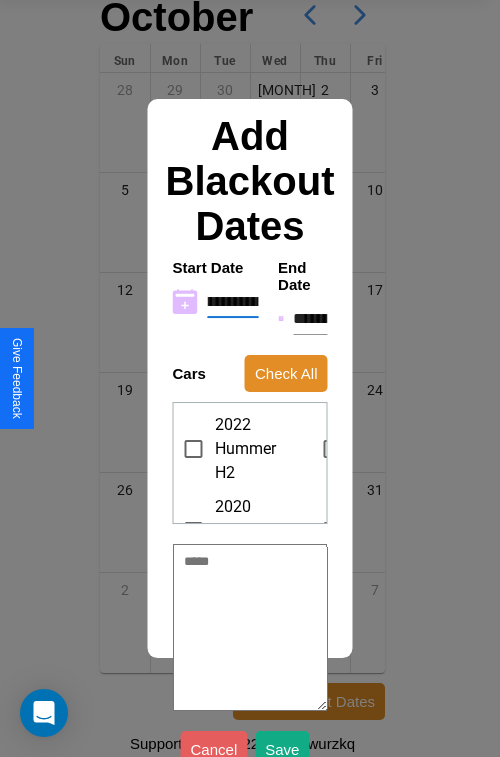 type on "**********" 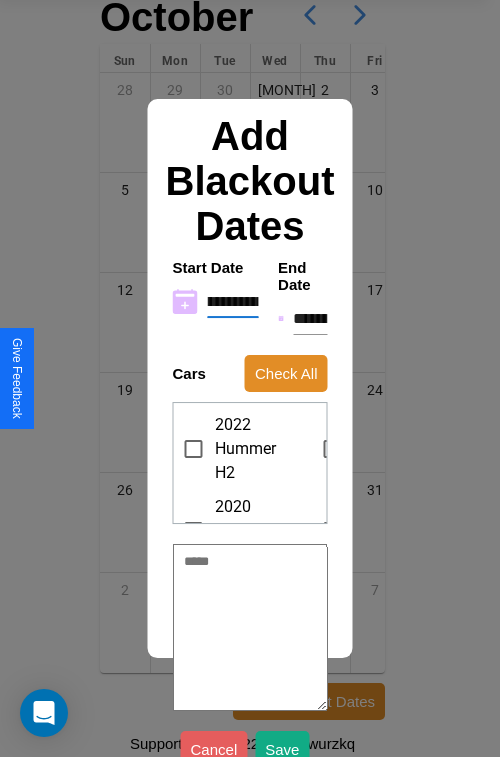 type on "*" 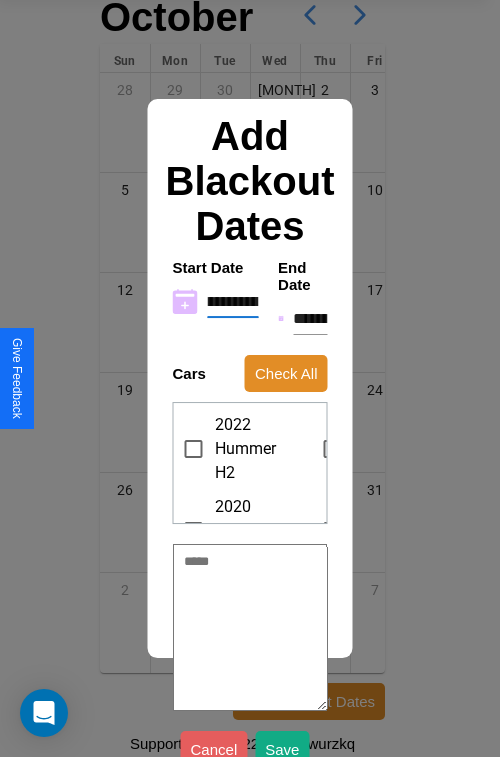 type on "**********" 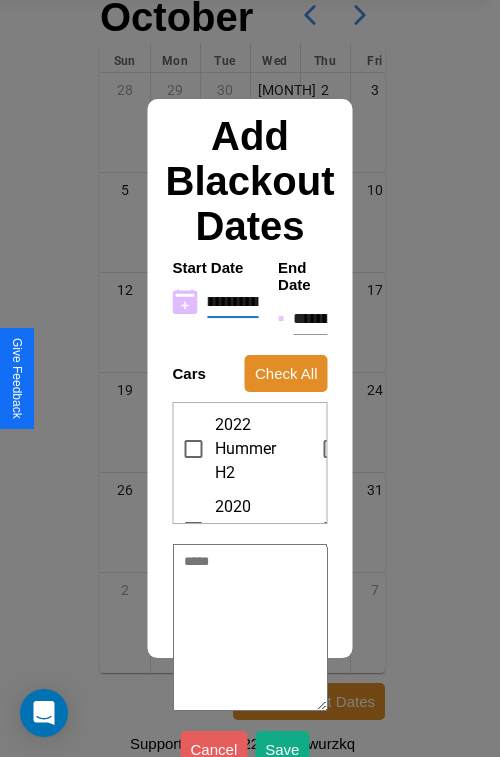 type on "*" 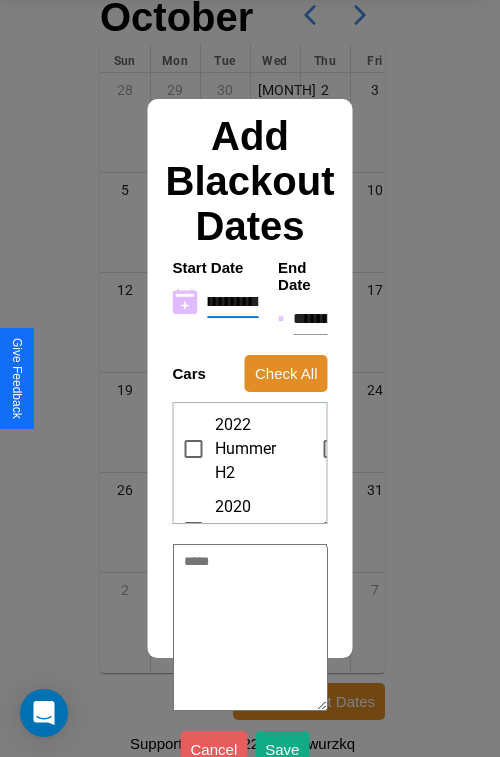 type on "**********" 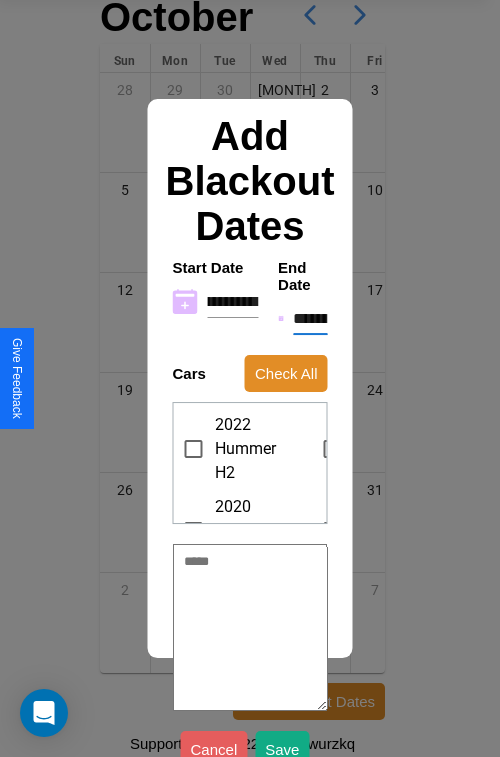 scroll, scrollTop: 0, scrollLeft: 0, axis: both 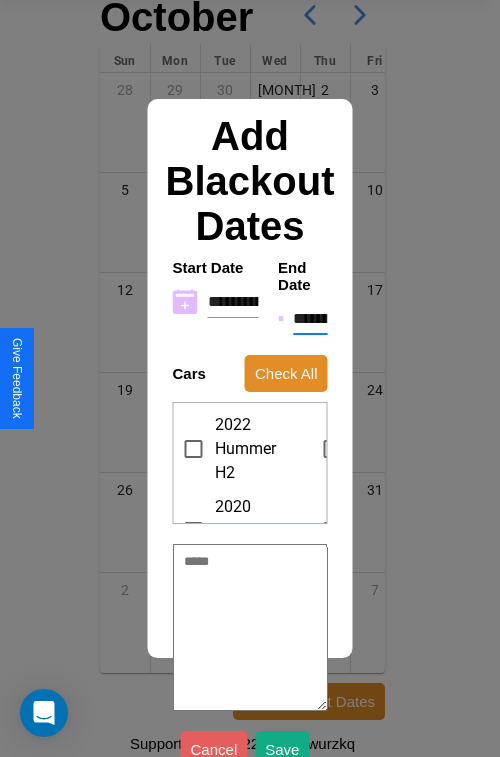 click on "**********" at bounding box center [310, 319] 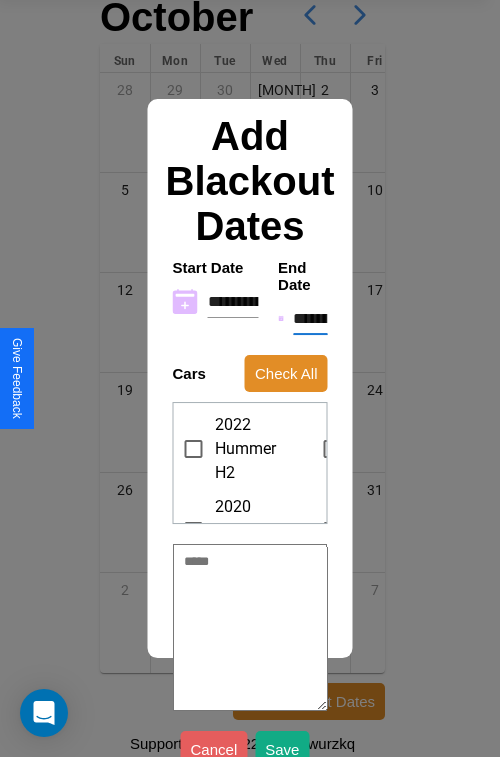 type on "*" 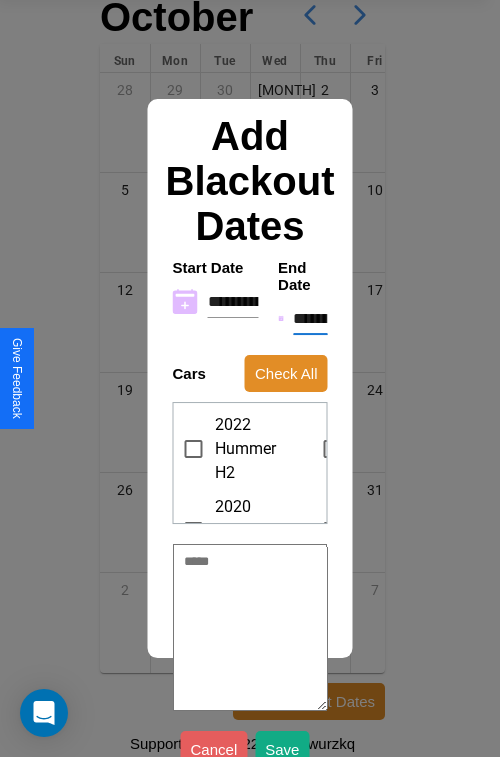 type on "*" 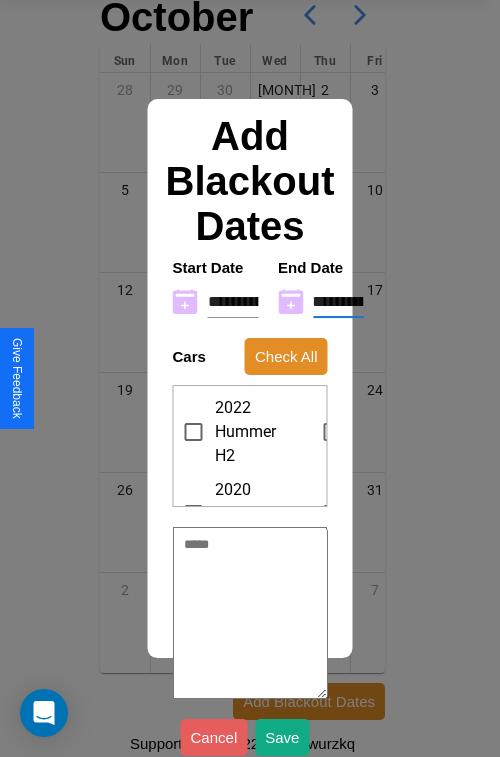 type on "**********" 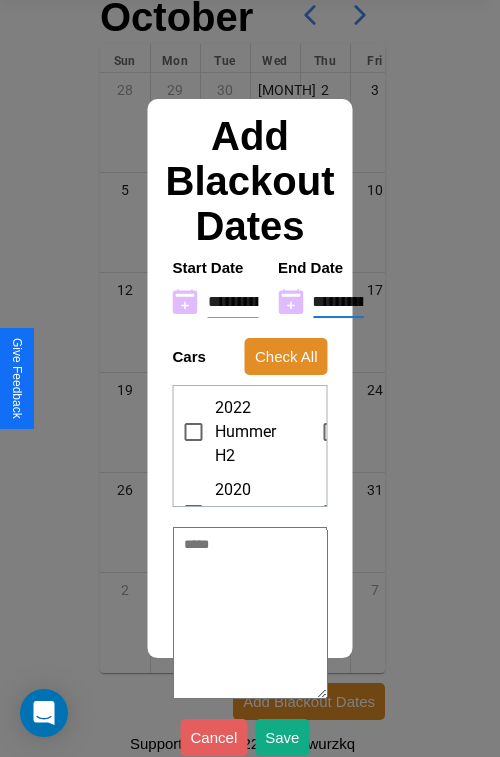 type on "*" 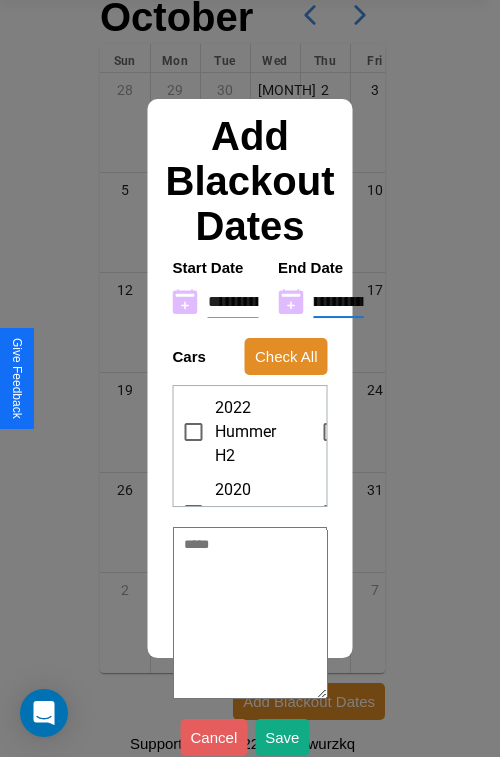 type on "**********" 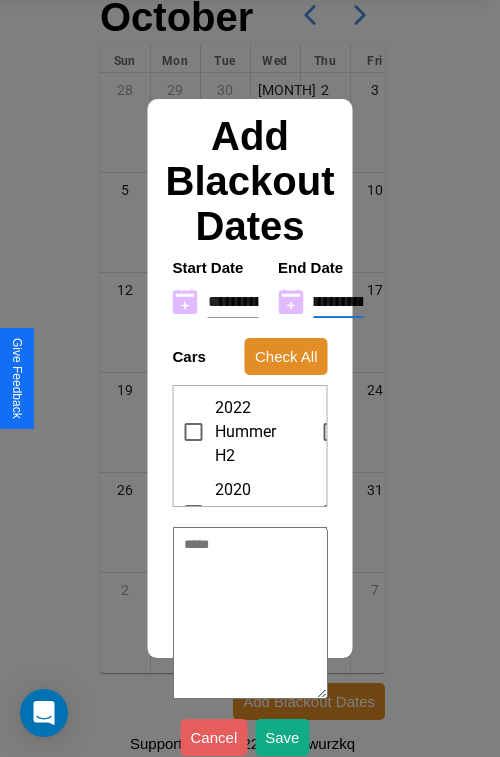 type on "**********" 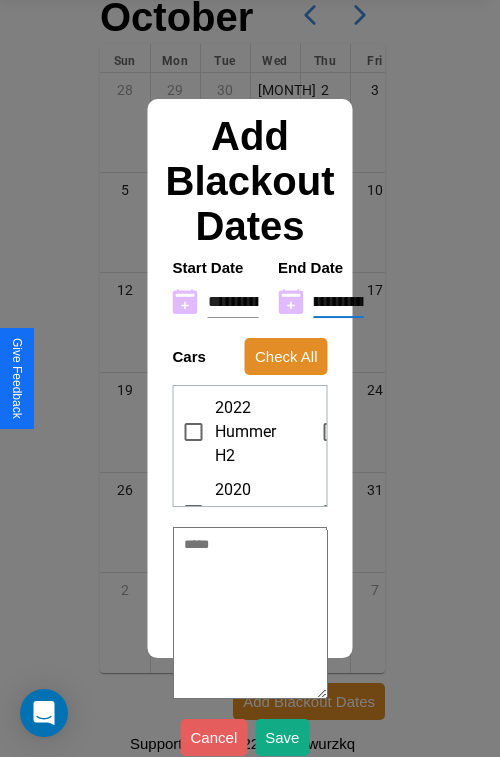 type on "**********" 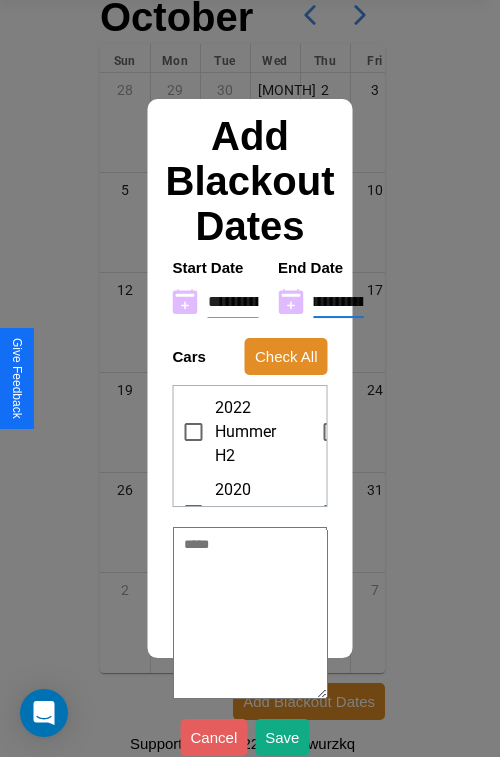 scroll, scrollTop: 0, scrollLeft: 93, axis: horizontal 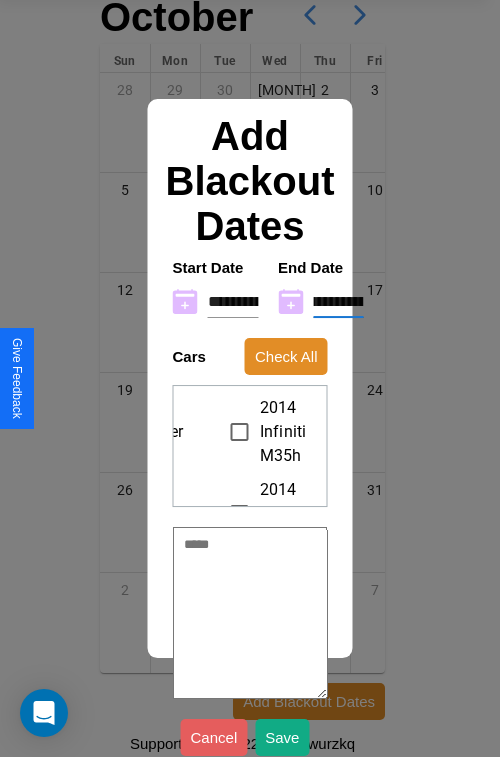 type on "**********" 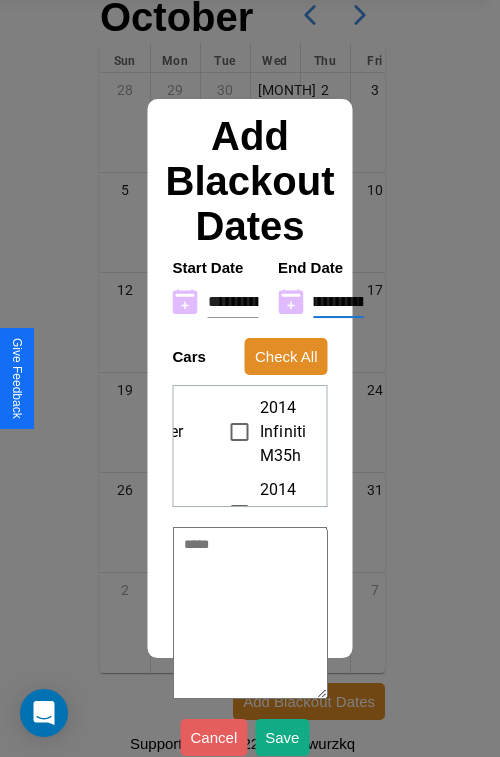 scroll, scrollTop: 0, scrollLeft: 0, axis: both 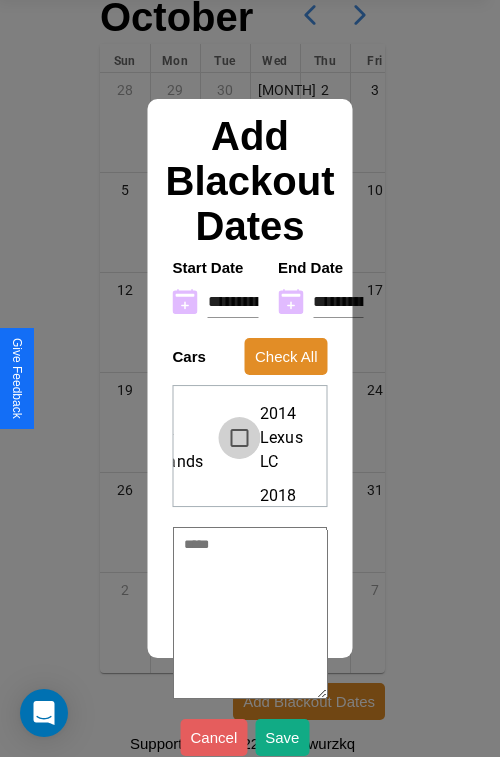 type on "*" 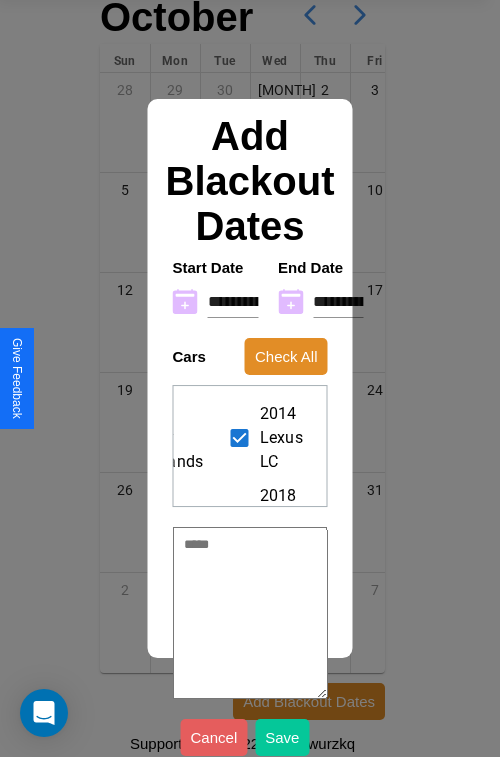 click on "Save" at bounding box center [282, 737] 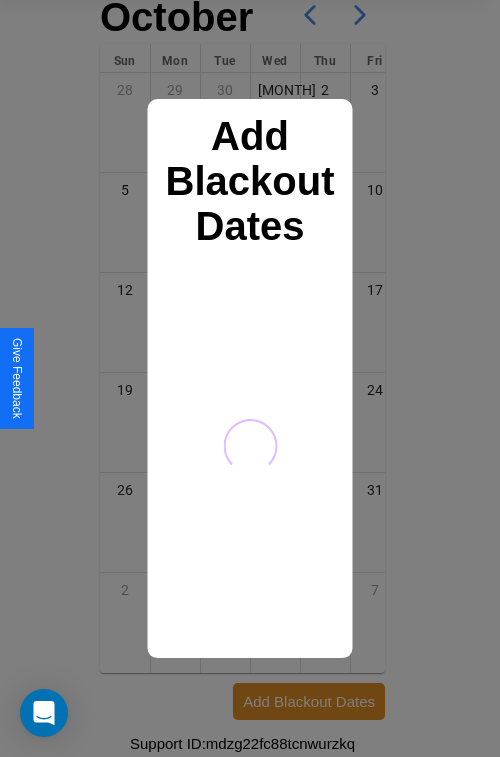 scroll, scrollTop: 0, scrollLeft: 0, axis: both 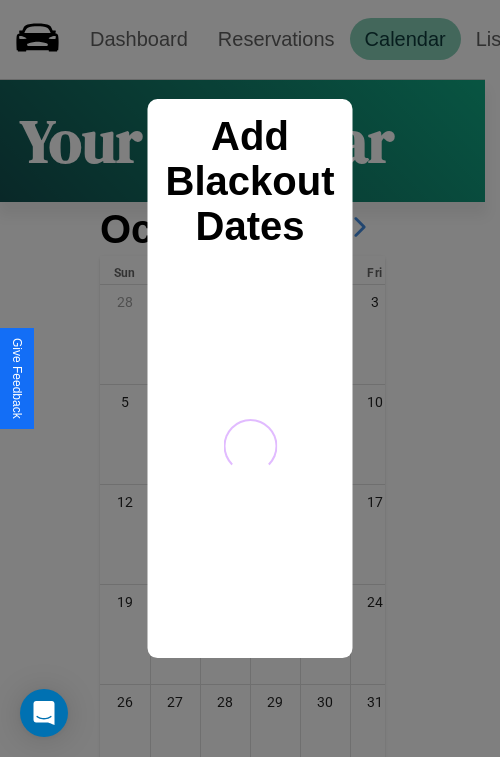 click at bounding box center (250, 378) 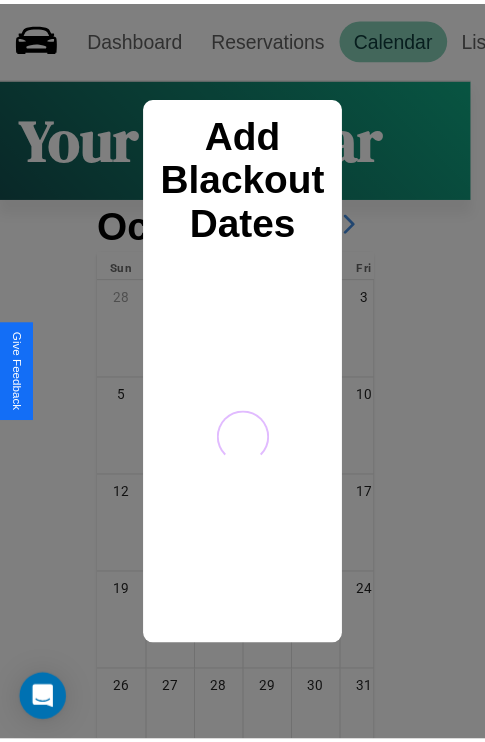scroll, scrollTop: 227, scrollLeft: 0, axis: vertical 